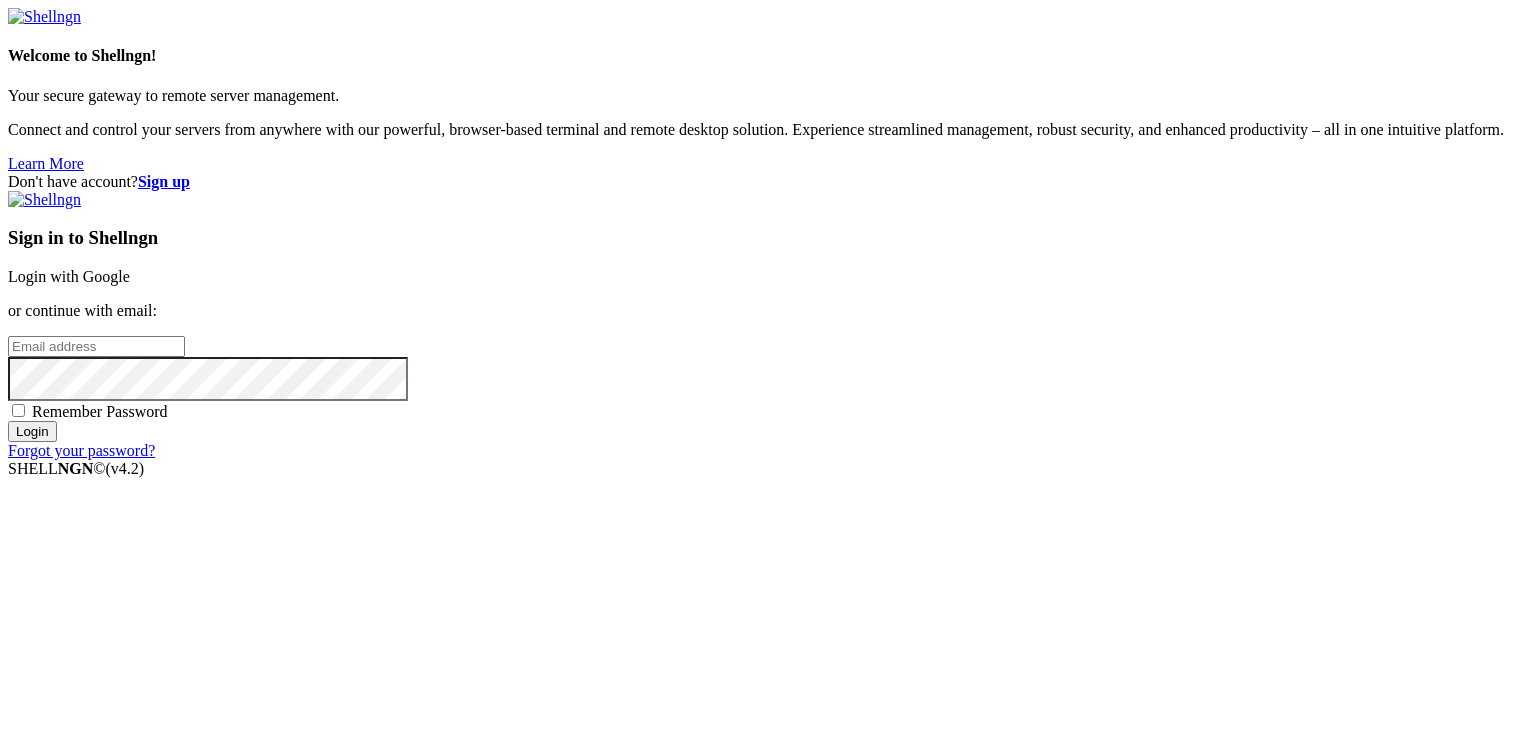 scroll, scrollTop: 0, scrollLeft: 0, axis: both 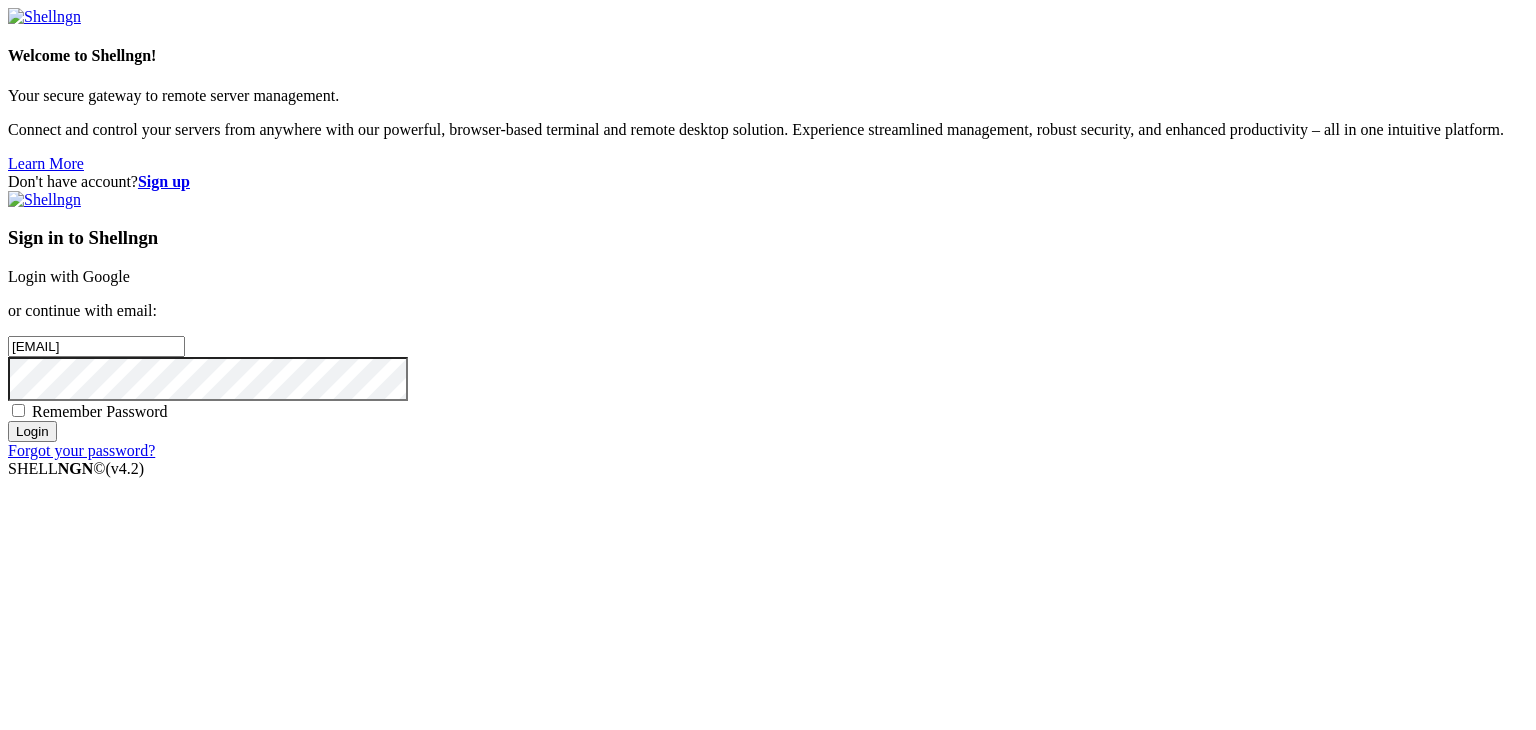 click on "Remember Password" at bounding box center [100, 411] 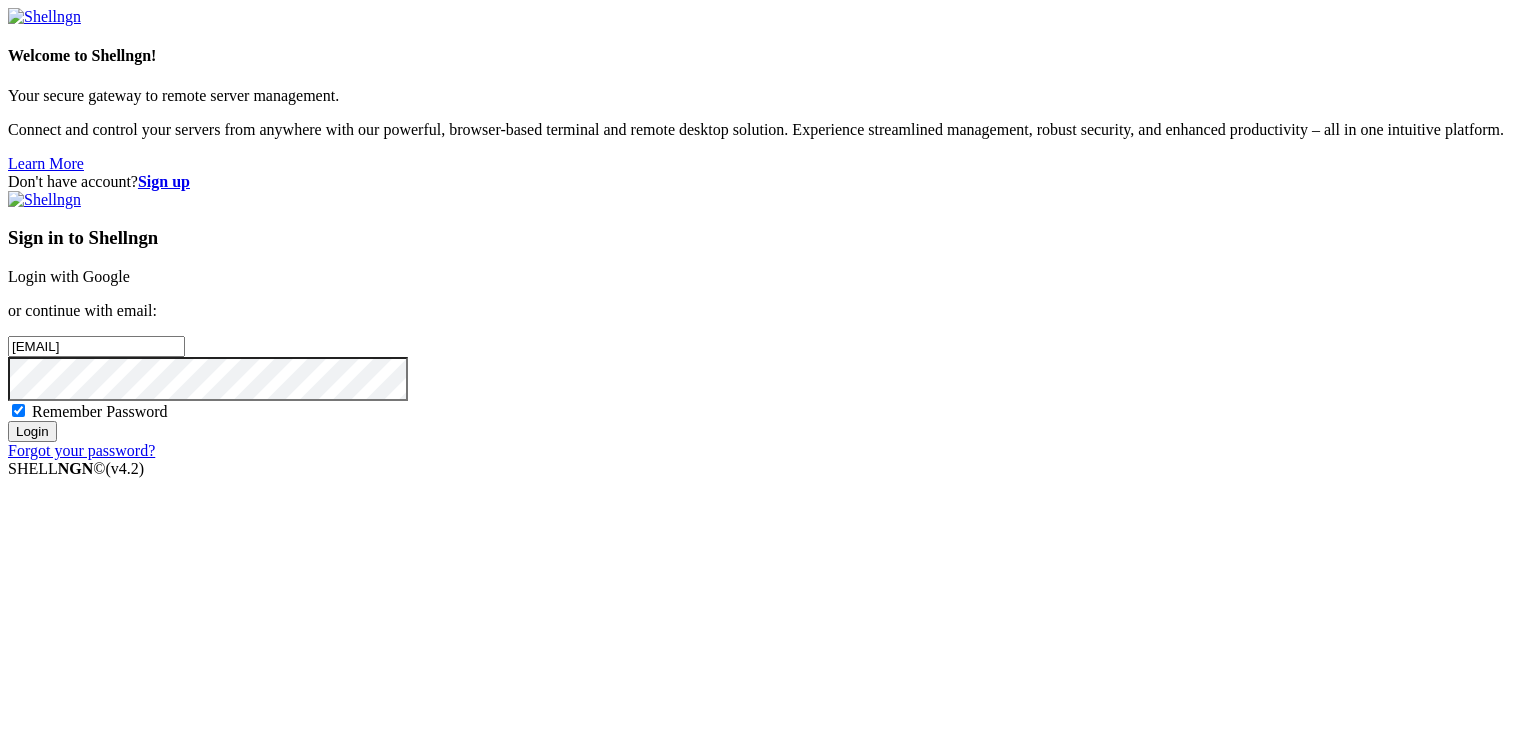 click on "Login" at bounding box center (32, 431) 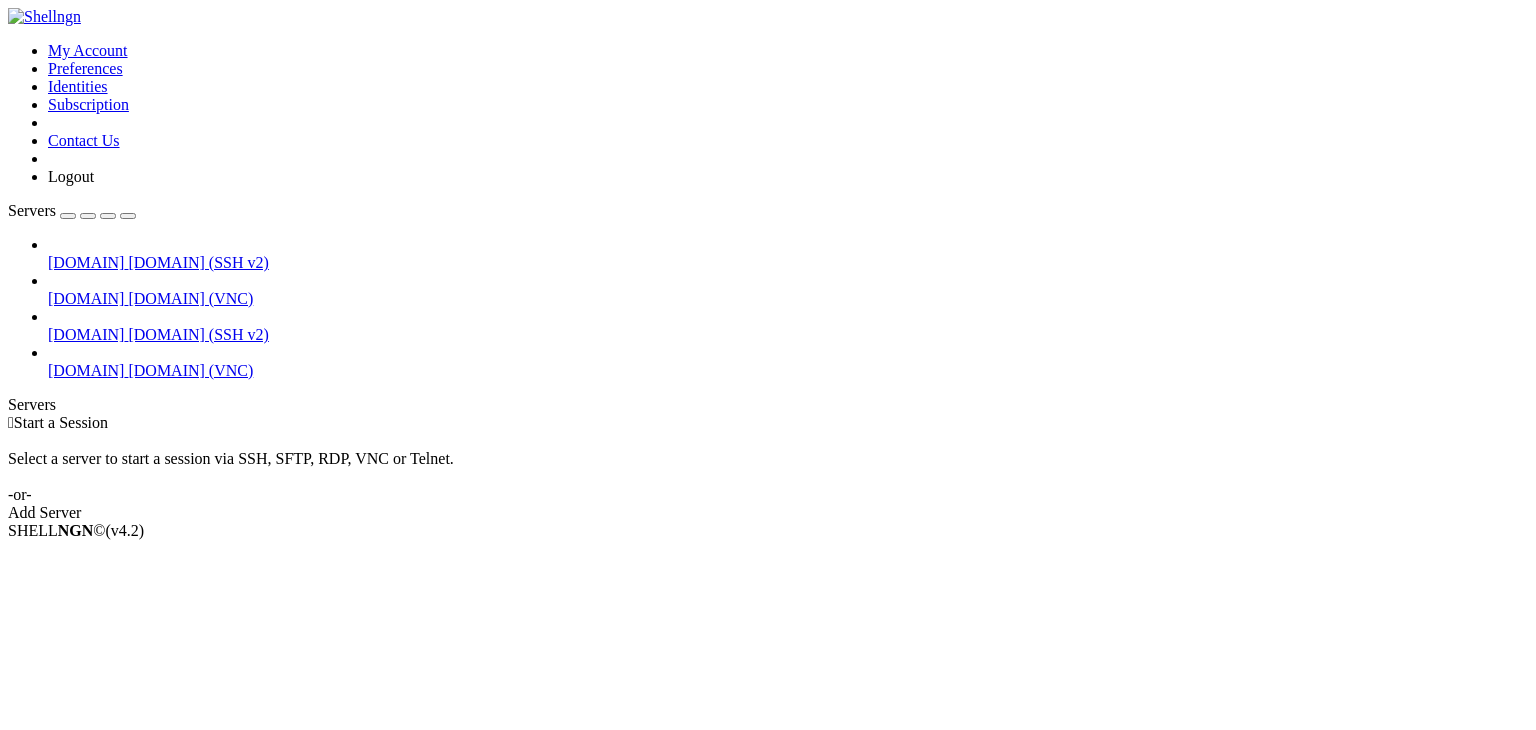 click on "[DOMAIN]" at bounding box center (86, 370) 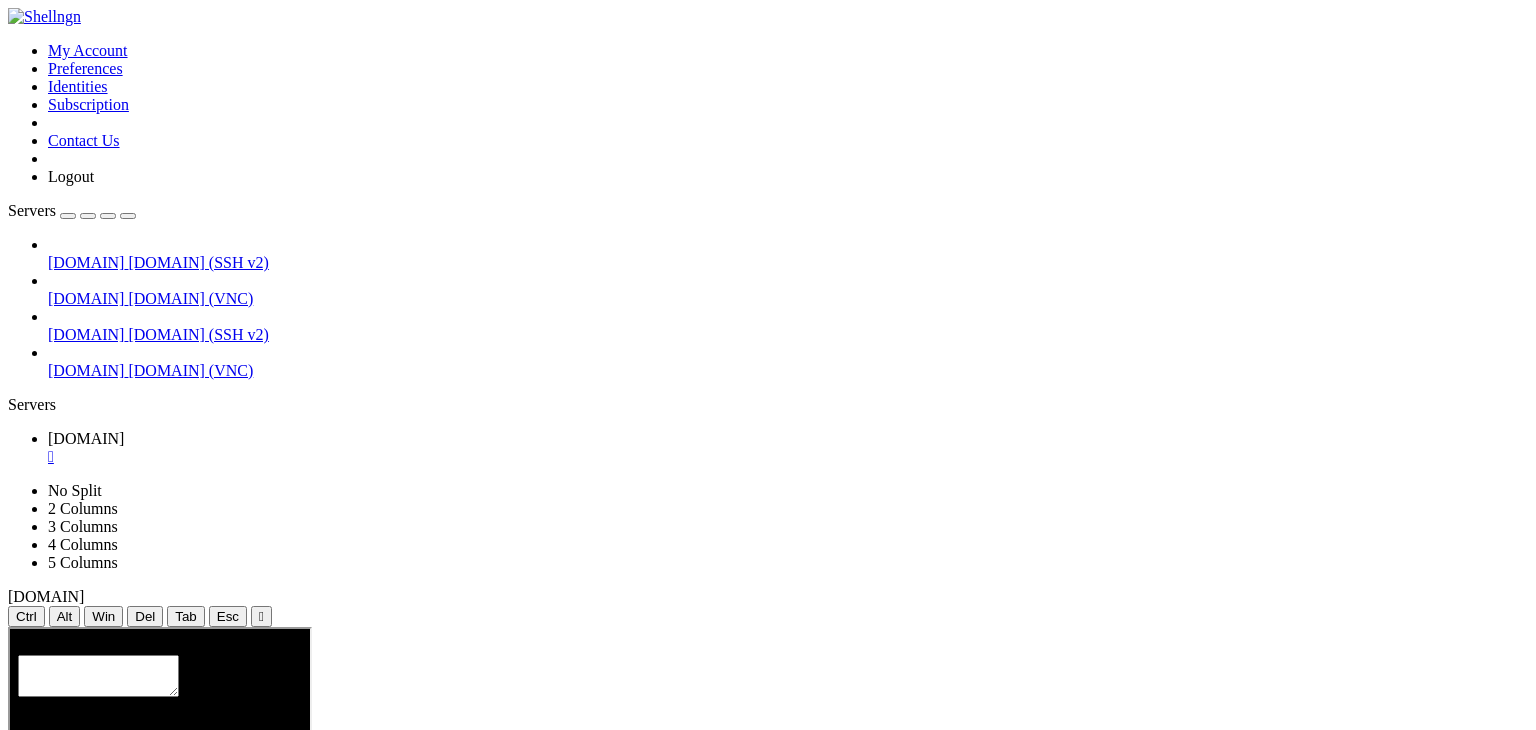 scroll, scrollTop: 0, scrollLeft: 0, axis: both 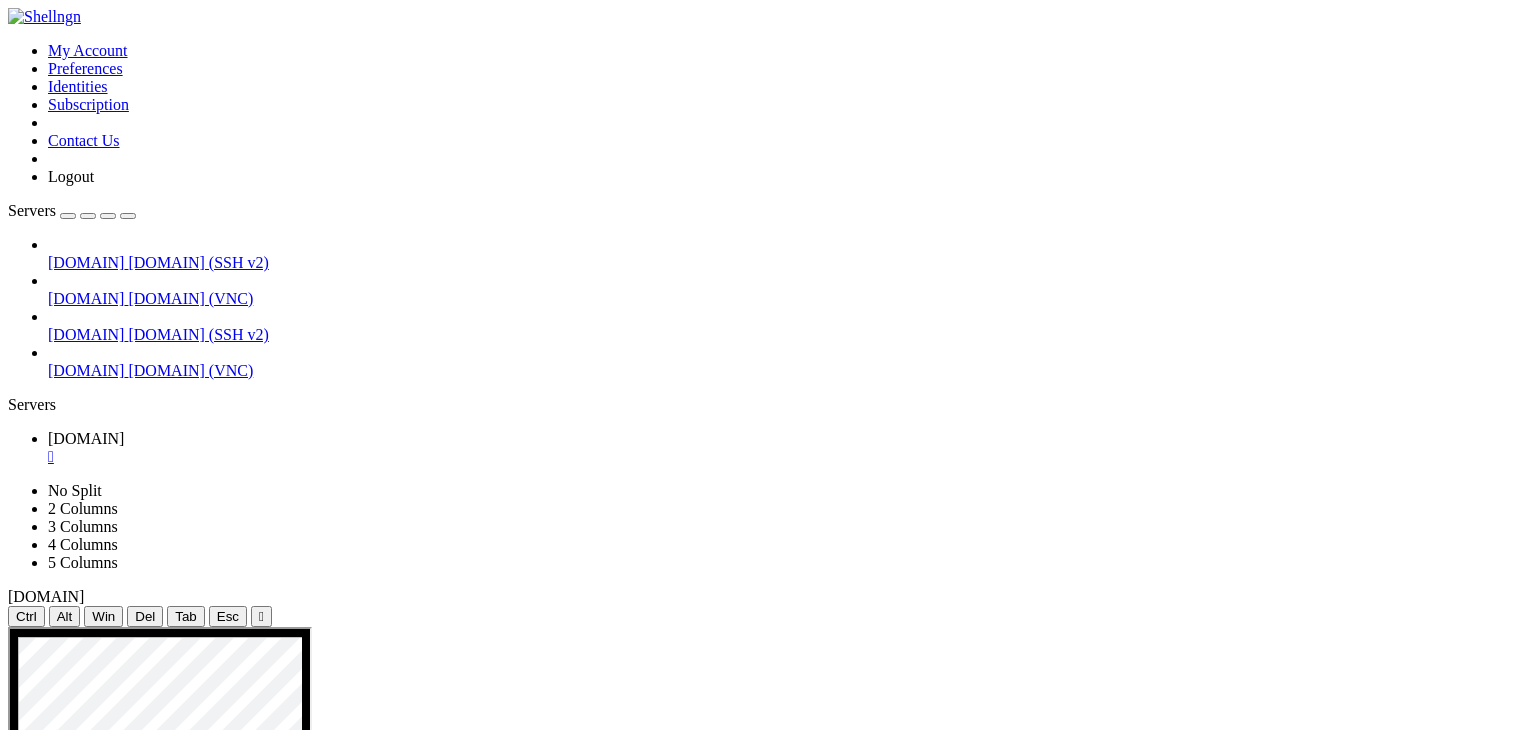 click at bounding box center [128, 216] 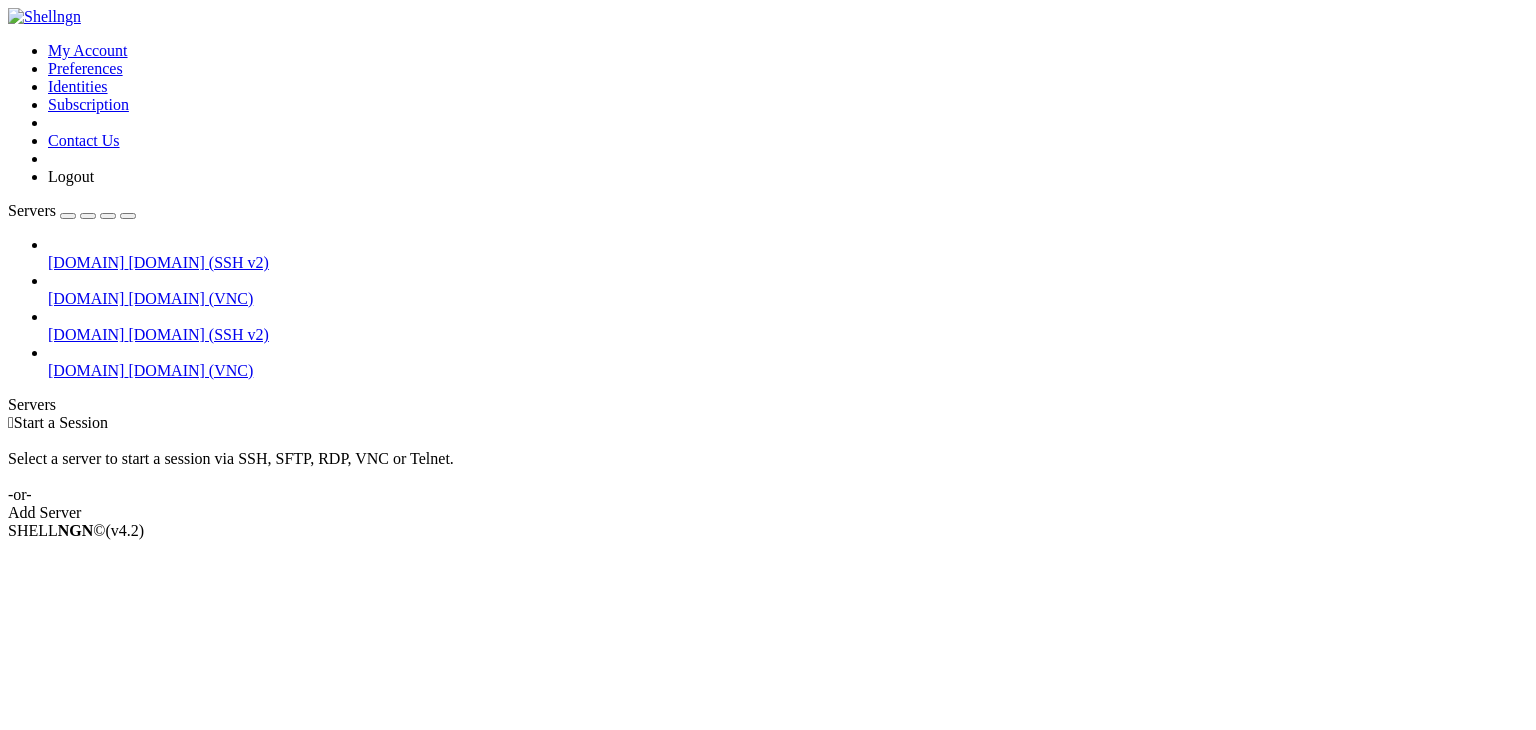 scroll, scrollTop: 0, scrollLeft: 0, axis: both 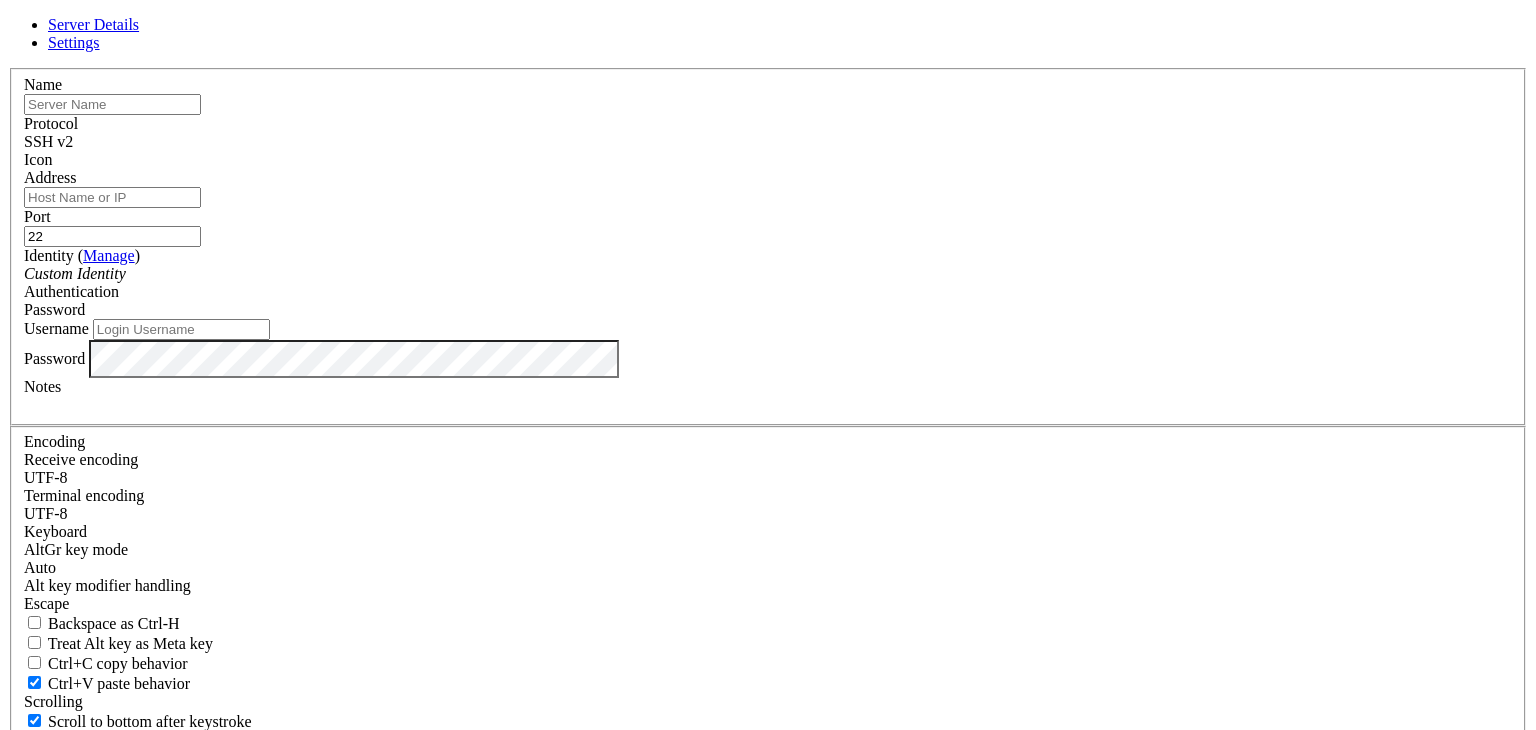 click on "Cancel" at bounding box center [768, 812] 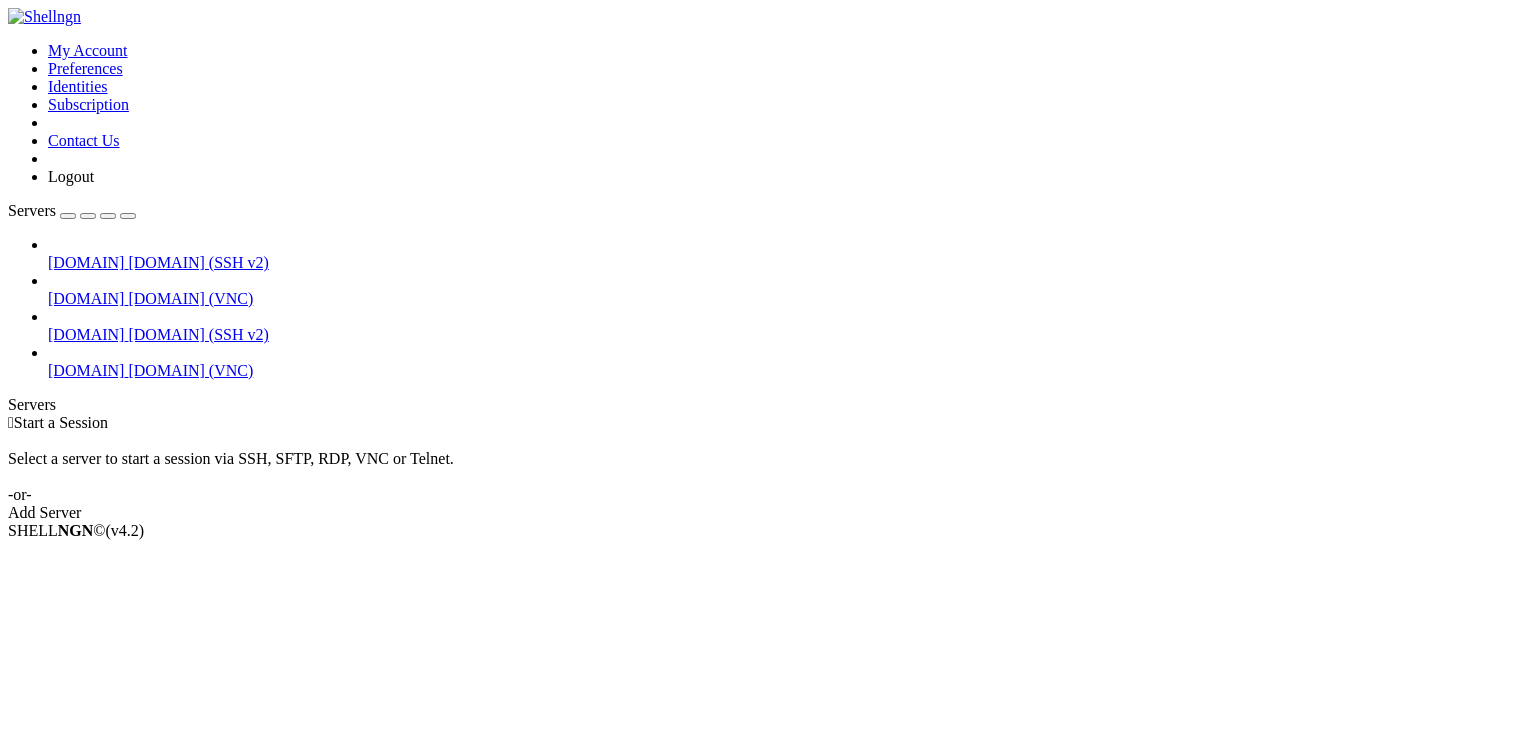 click on "[DOMAIN]" at bounding box center (86, 370) 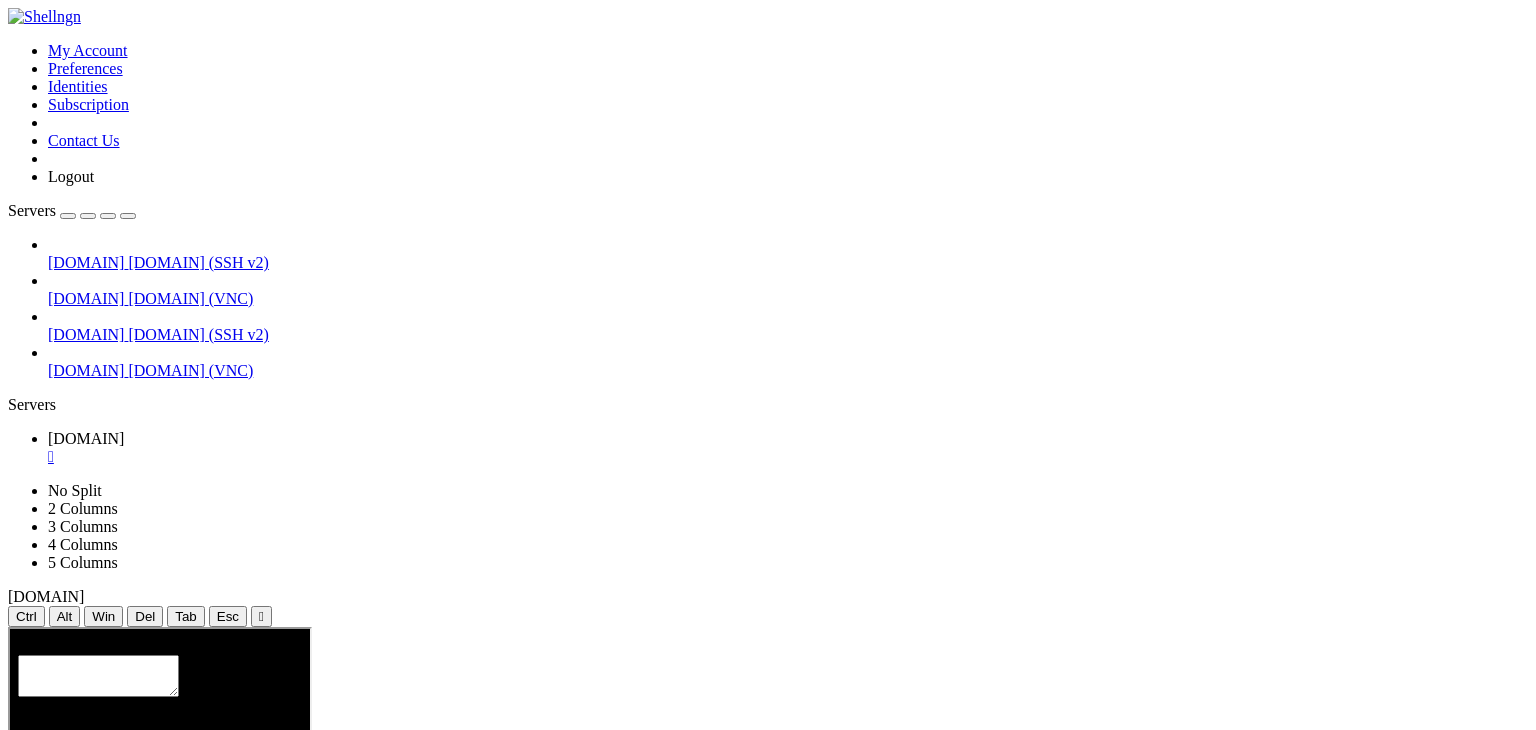 scroll, scrollTop: 0, scrollLeft: 0, axis: both 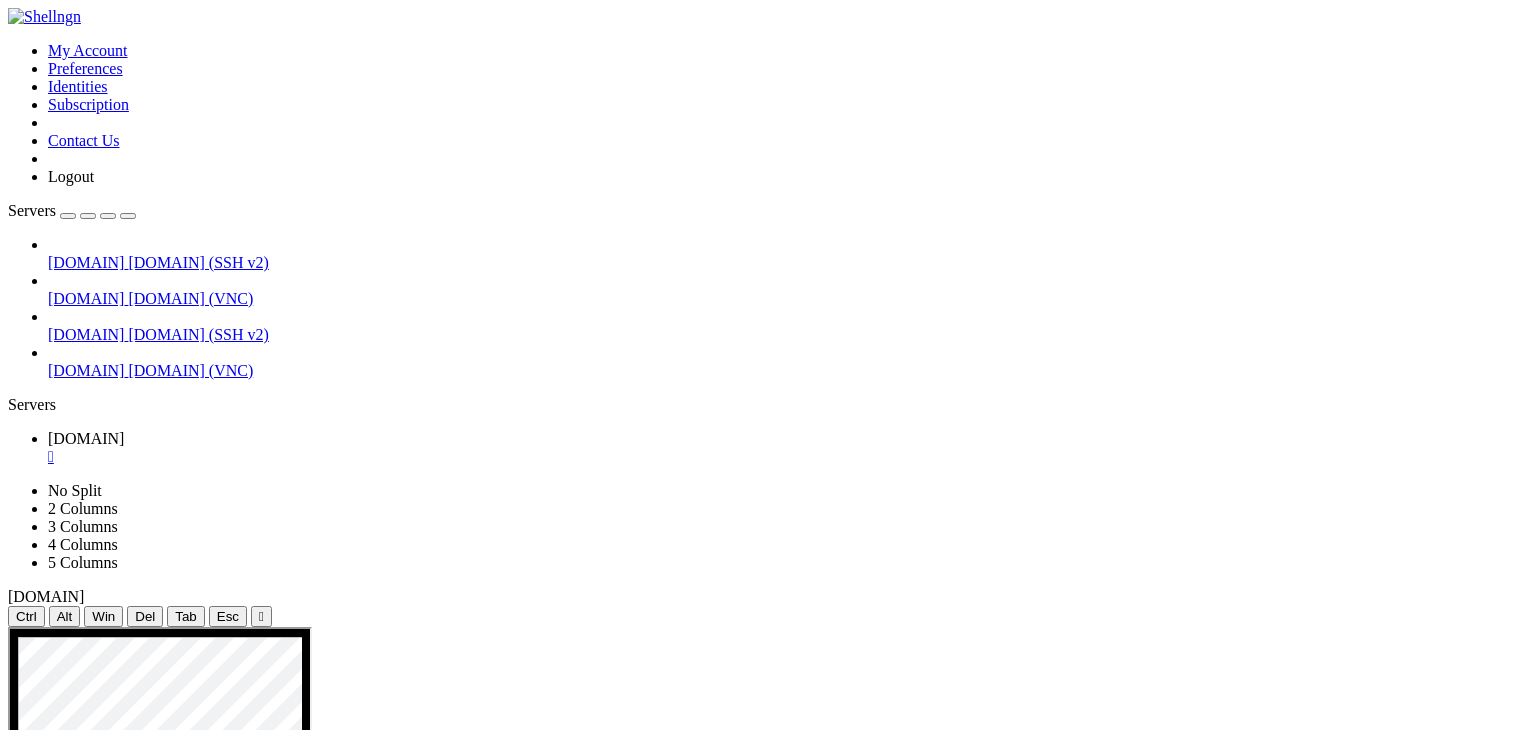 click at bounding box center [597, 1620] 